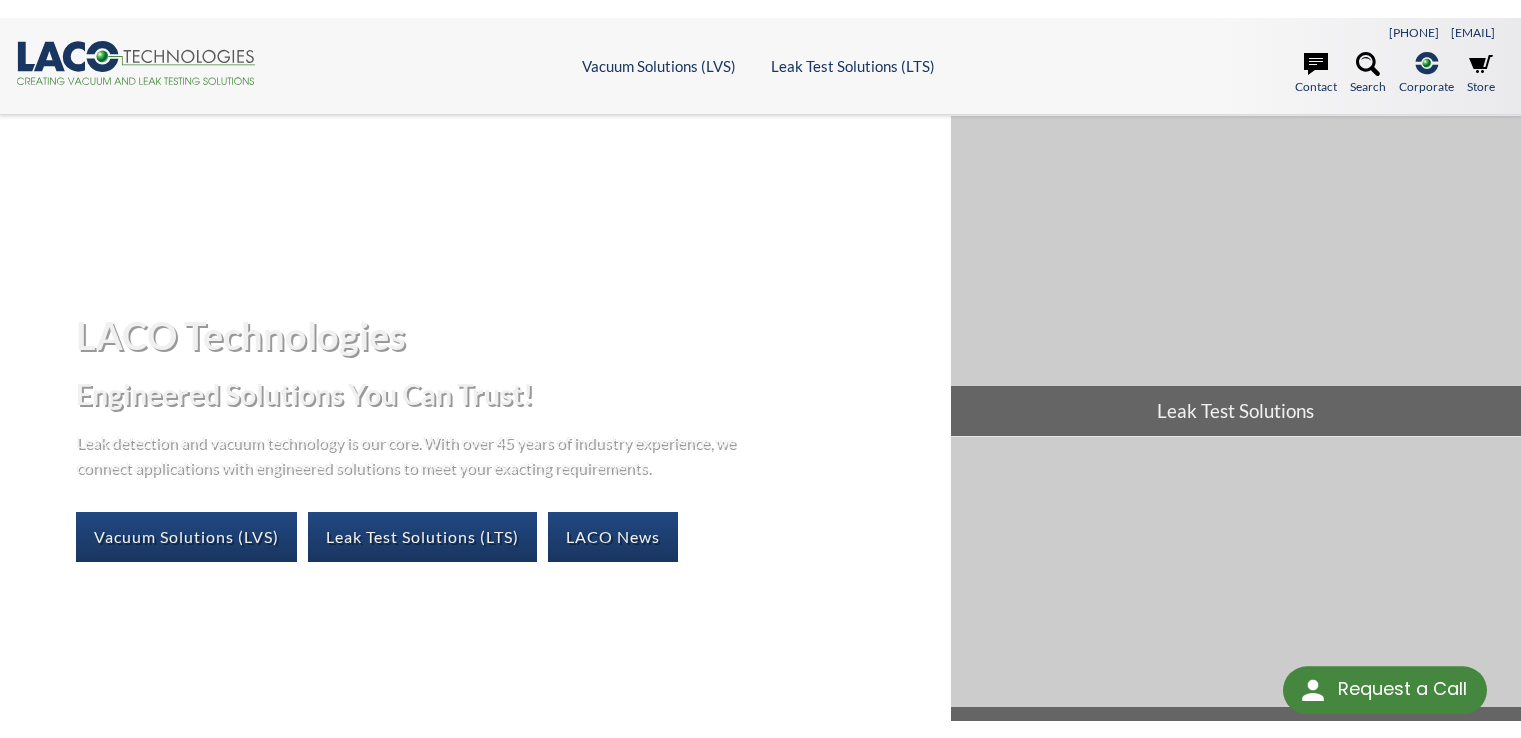scroll, scrollTop: 0, scrollLeft: 0, axis: both 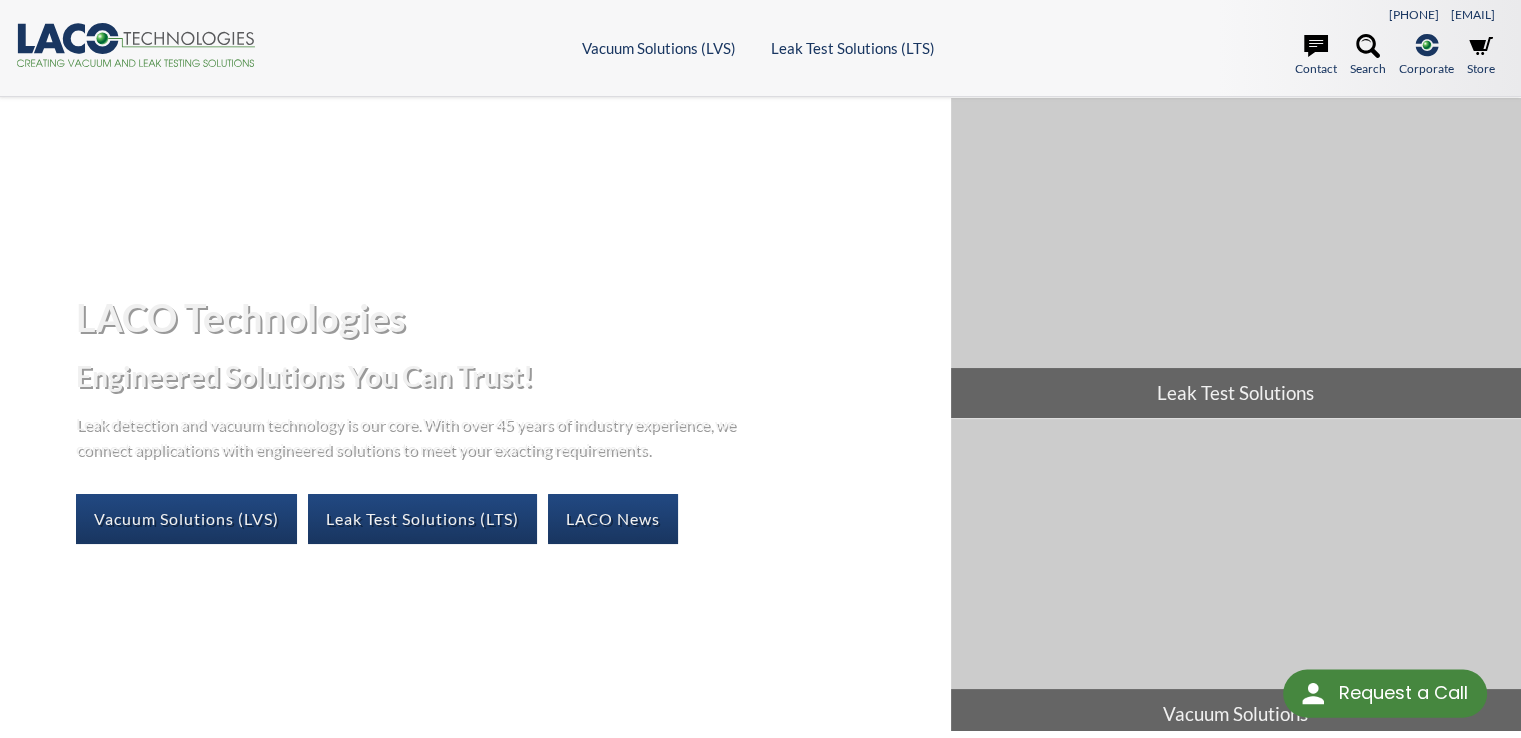 select 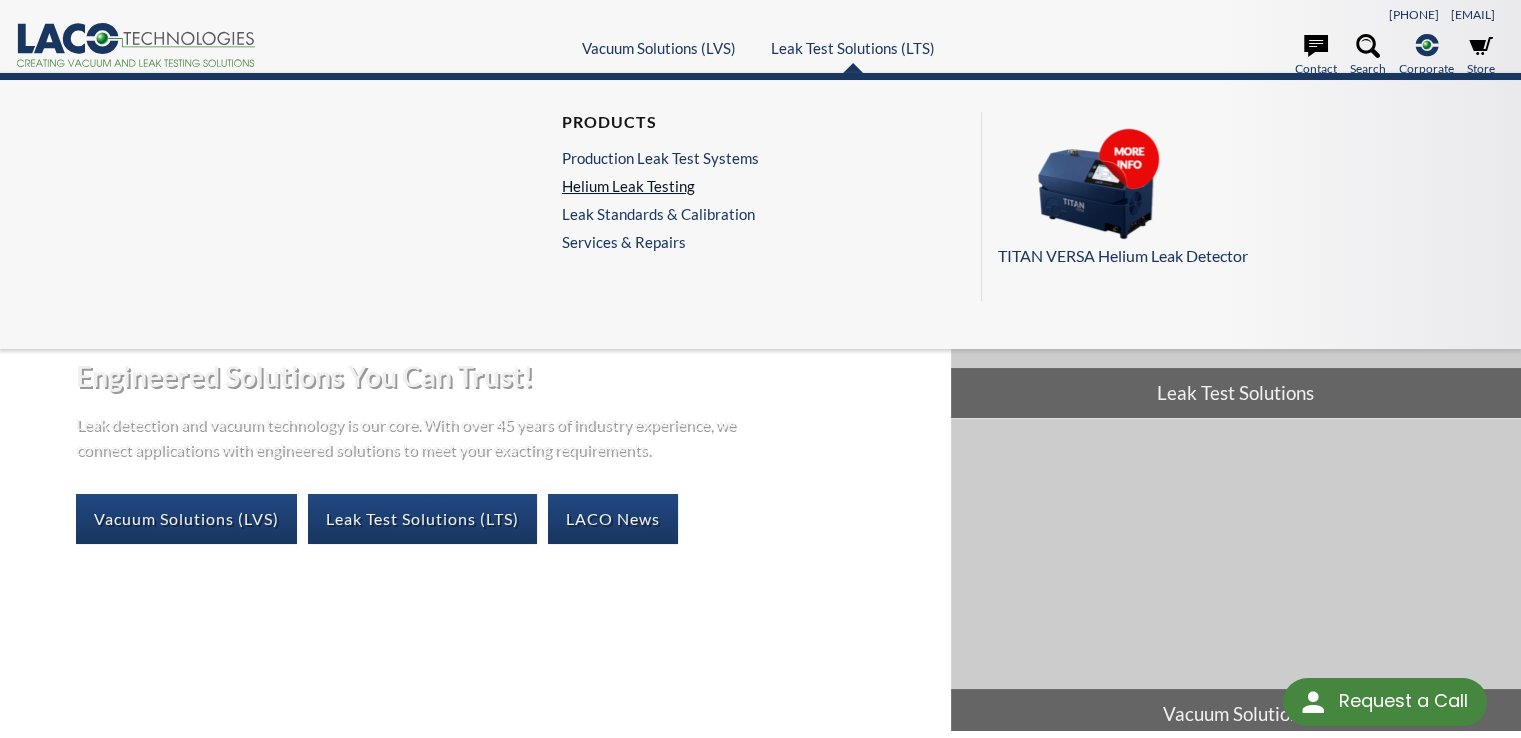 click on "Helium Leak Testing" at bounding box center (660, 186) 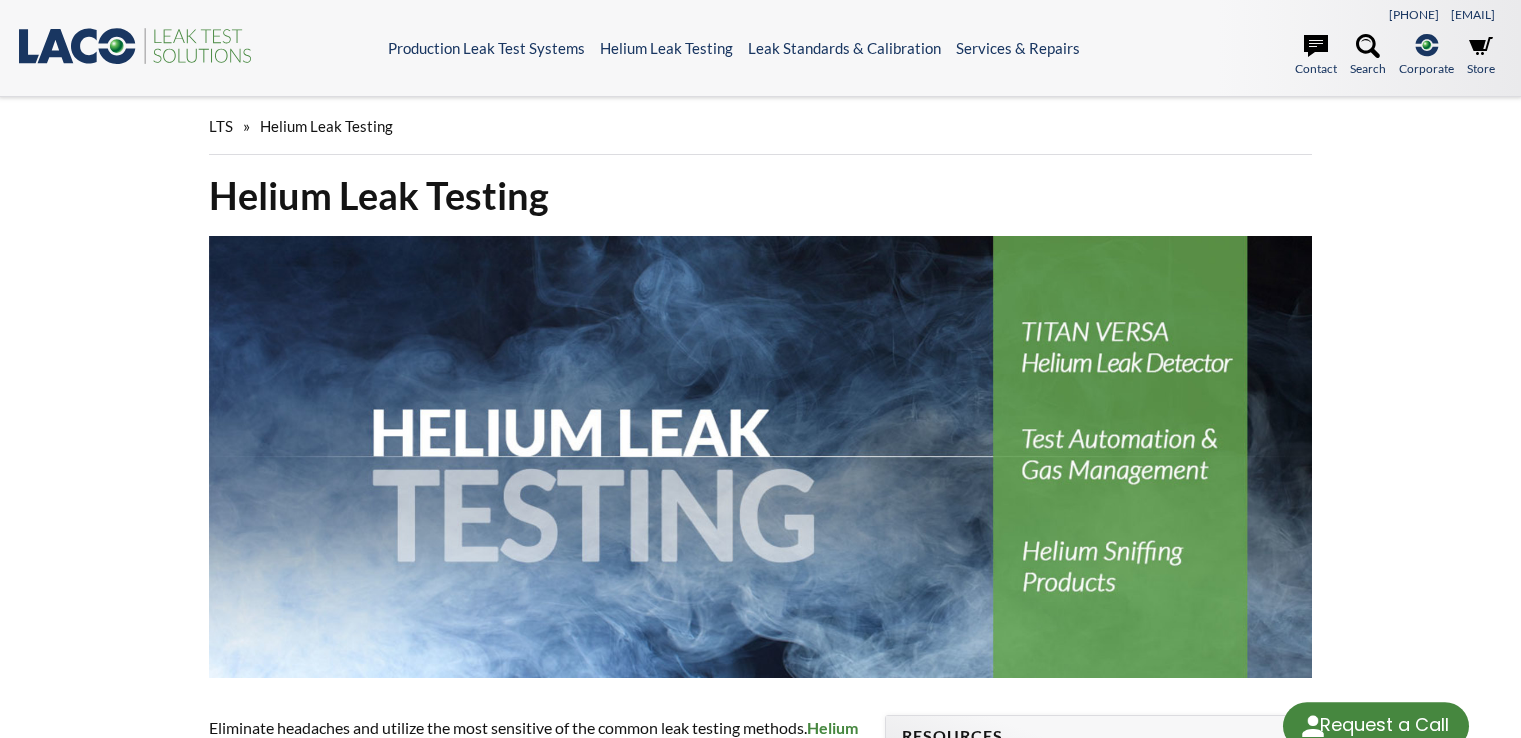 scroll, scrollTop: 0, scrollLeft: 0, axis: both 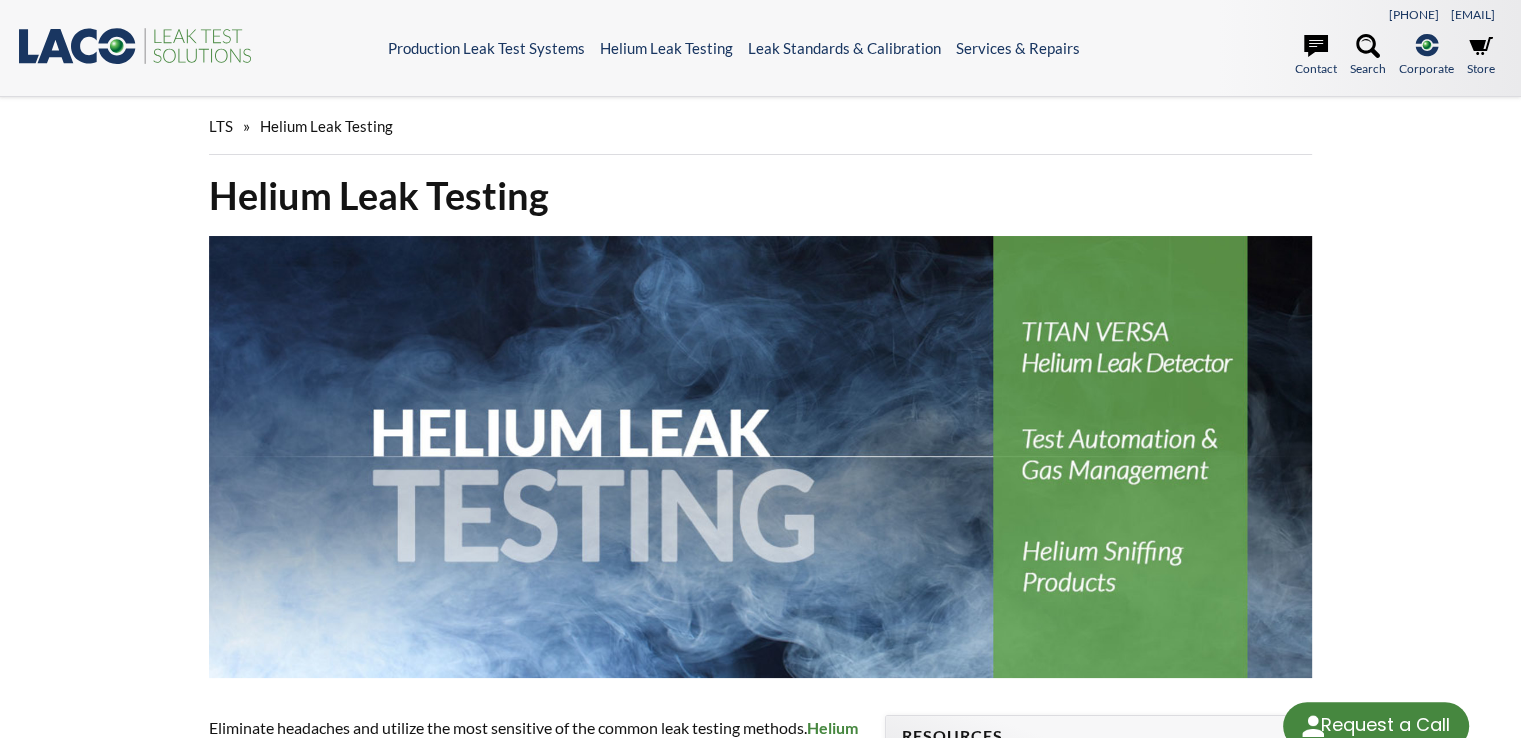 select 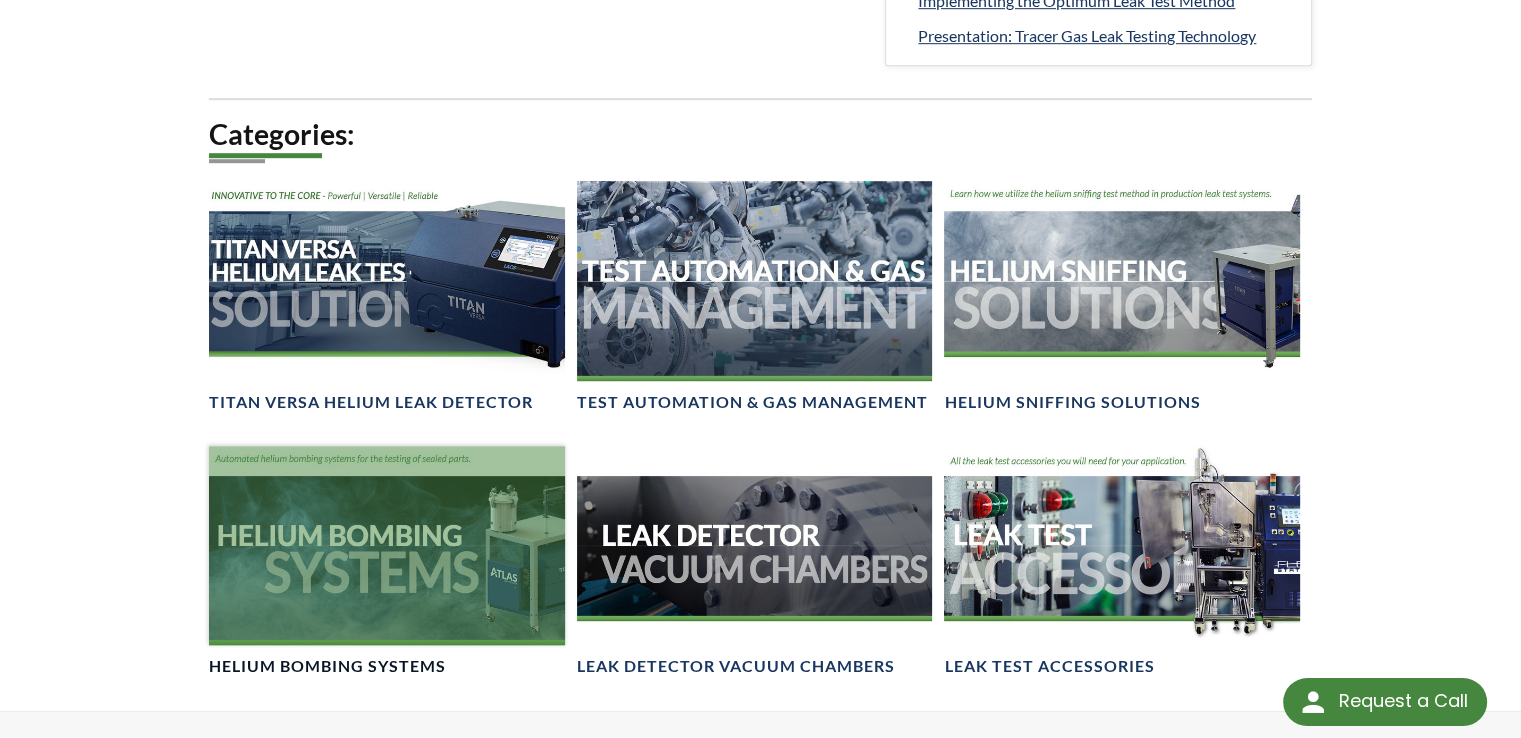 scroll, scrollTop: 1400, scrollLeft: 0, axis: vertical 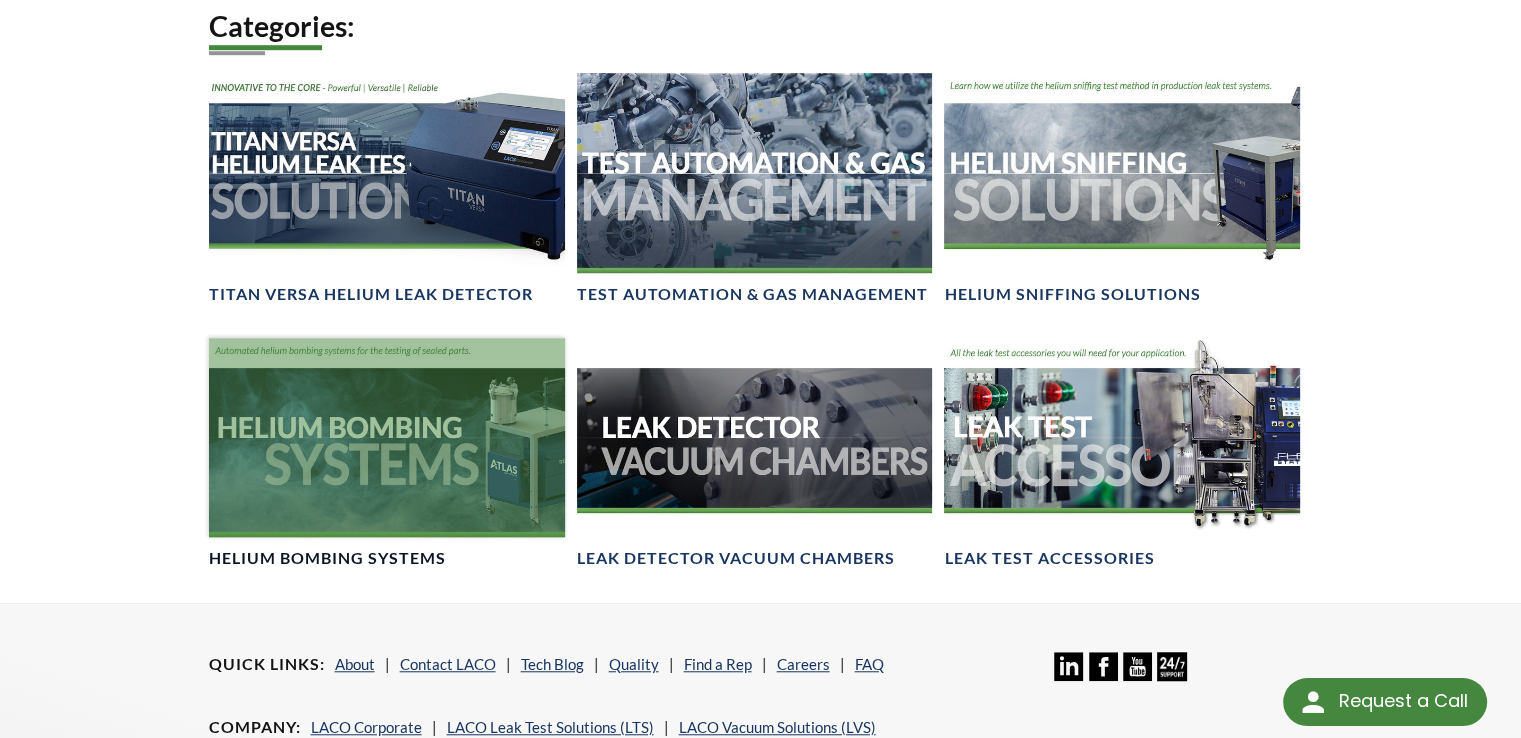 click at bounding box center [387, 438] 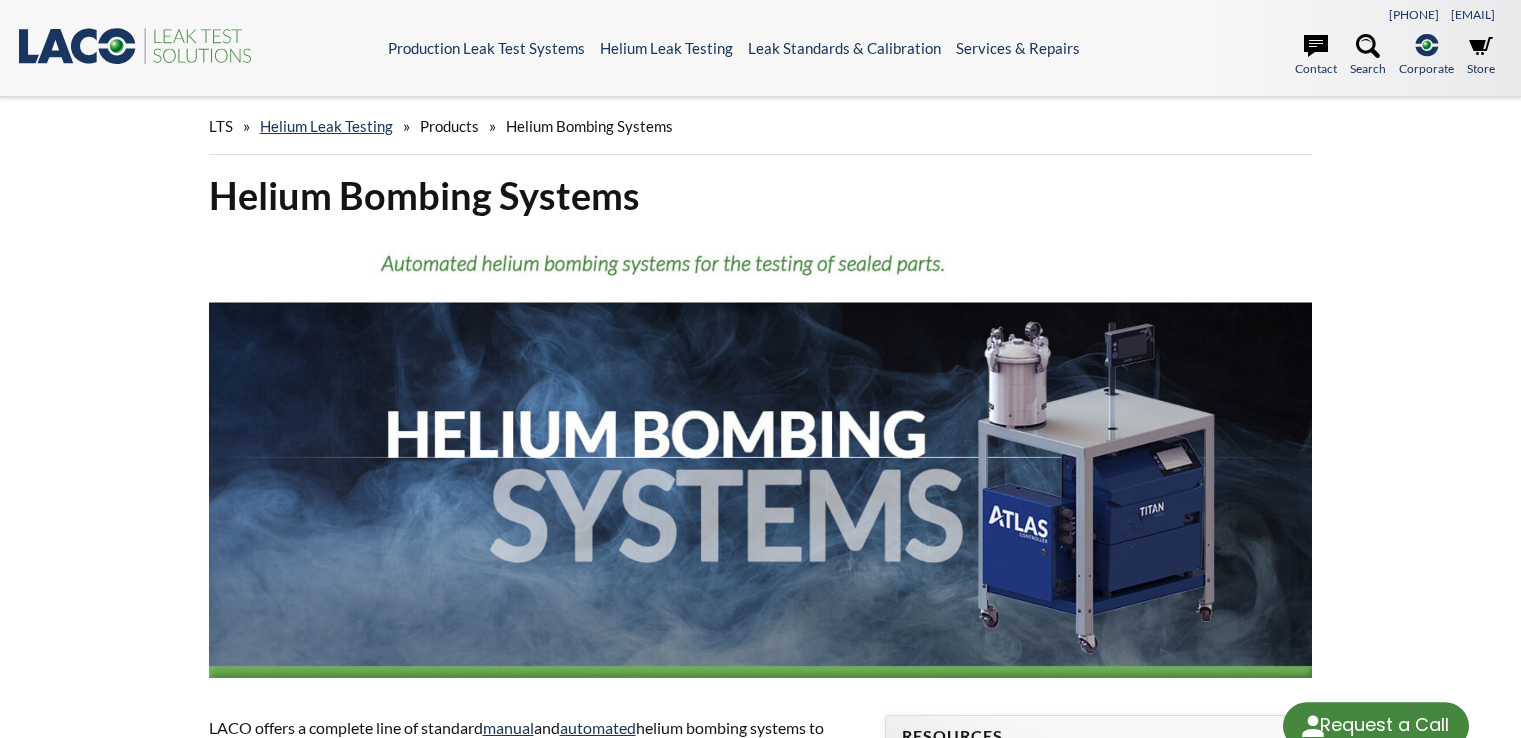 scroll, scrollTop: 0, scrollLeft: 0, axis: both 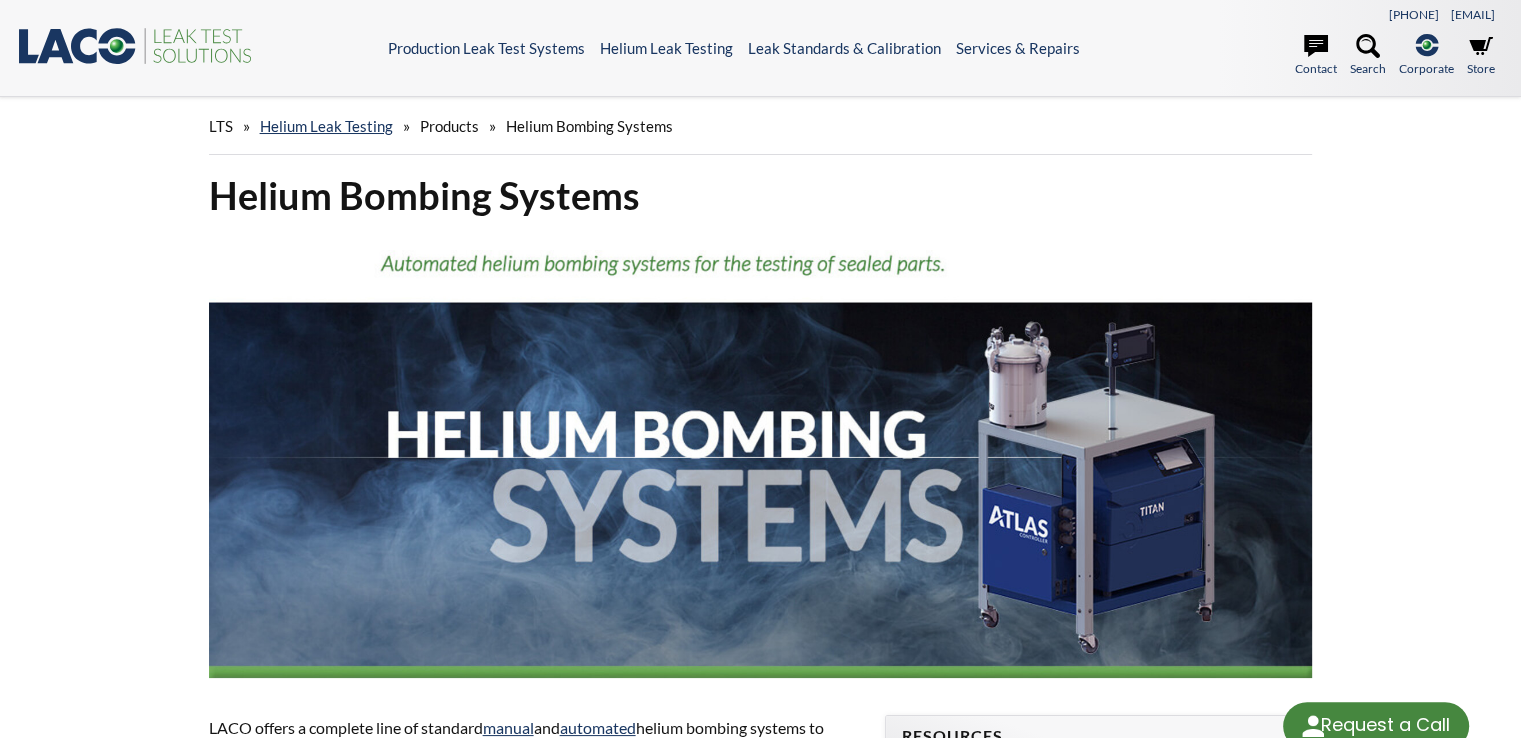 select 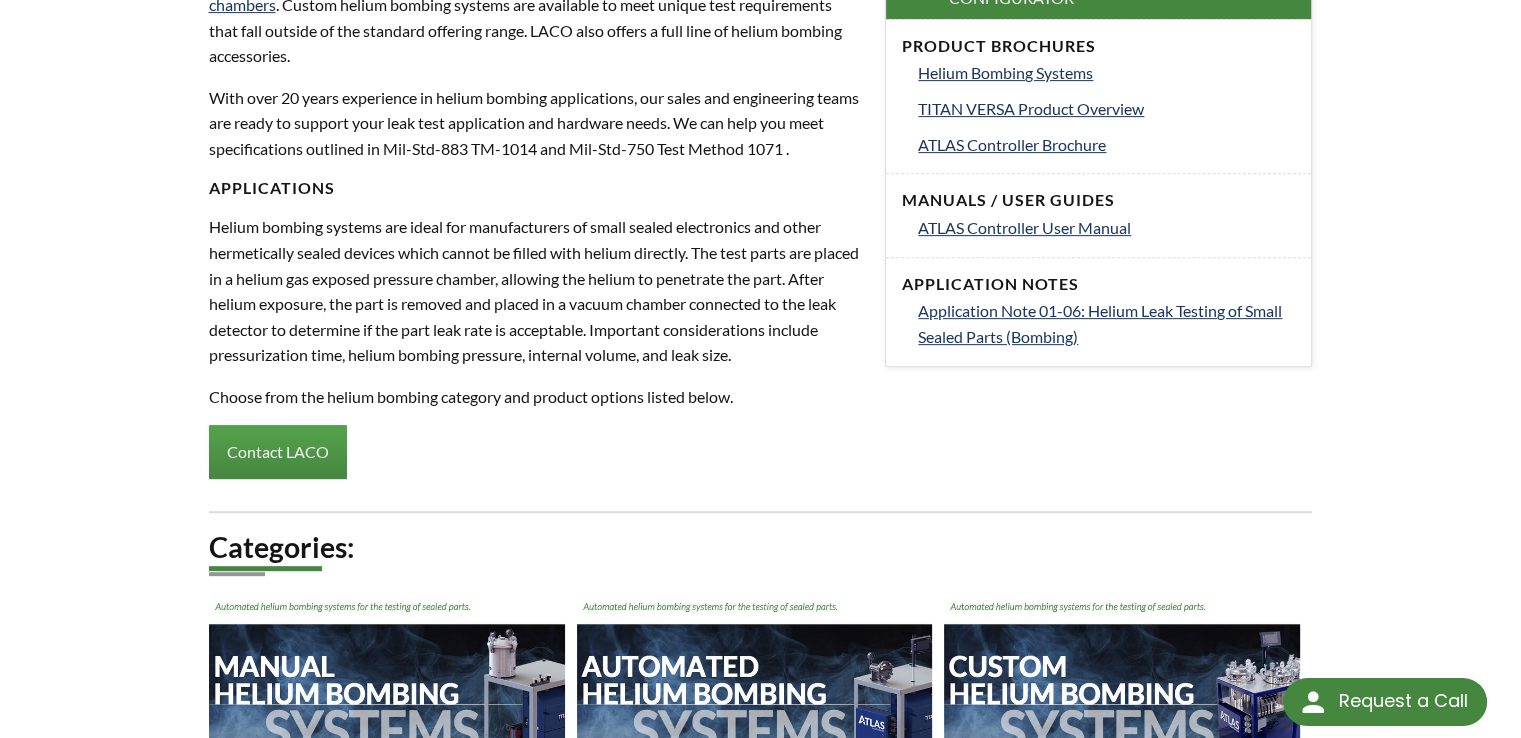 scroll, scrollTop: 1000, scrollLeft: 0, axis: vertical 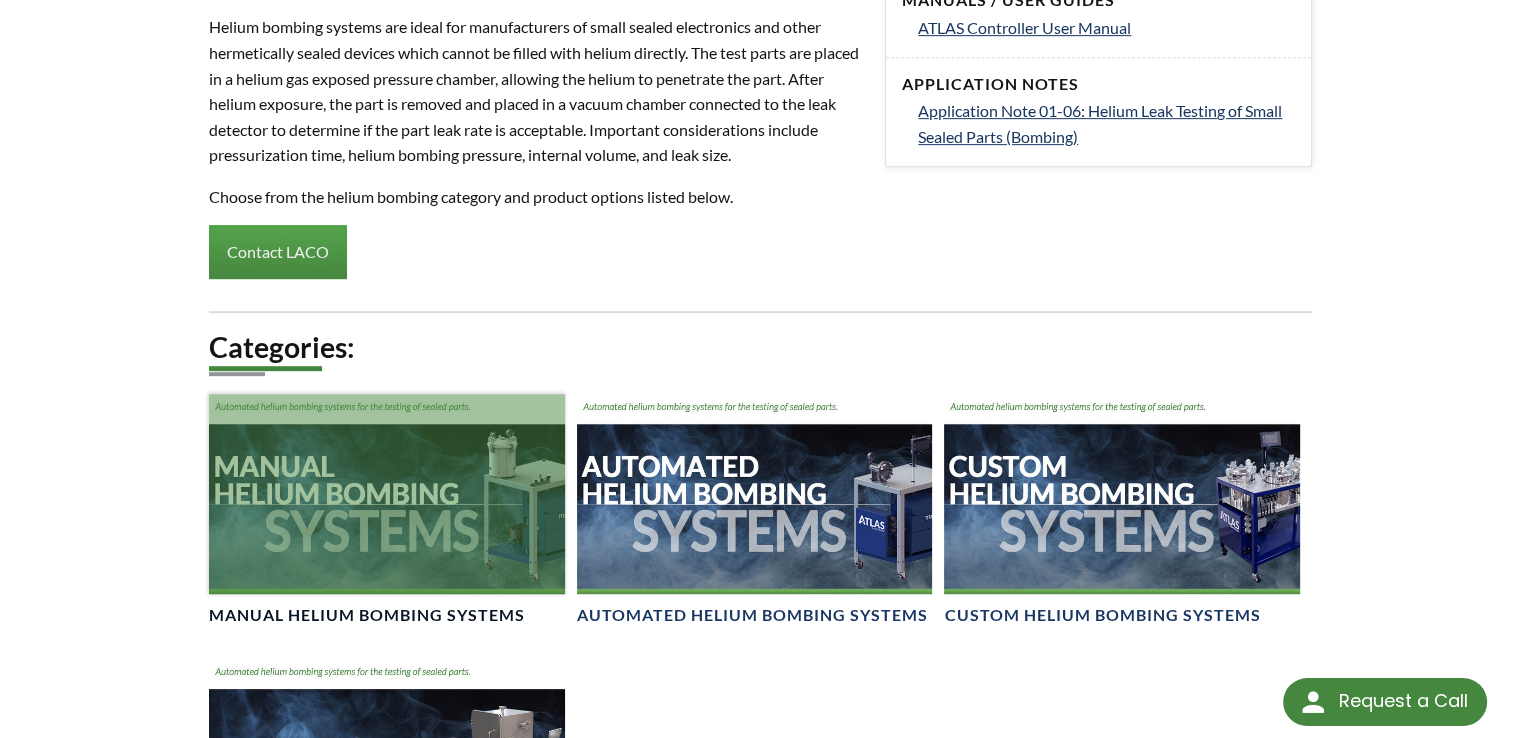 click at bounding box center [387, 494] 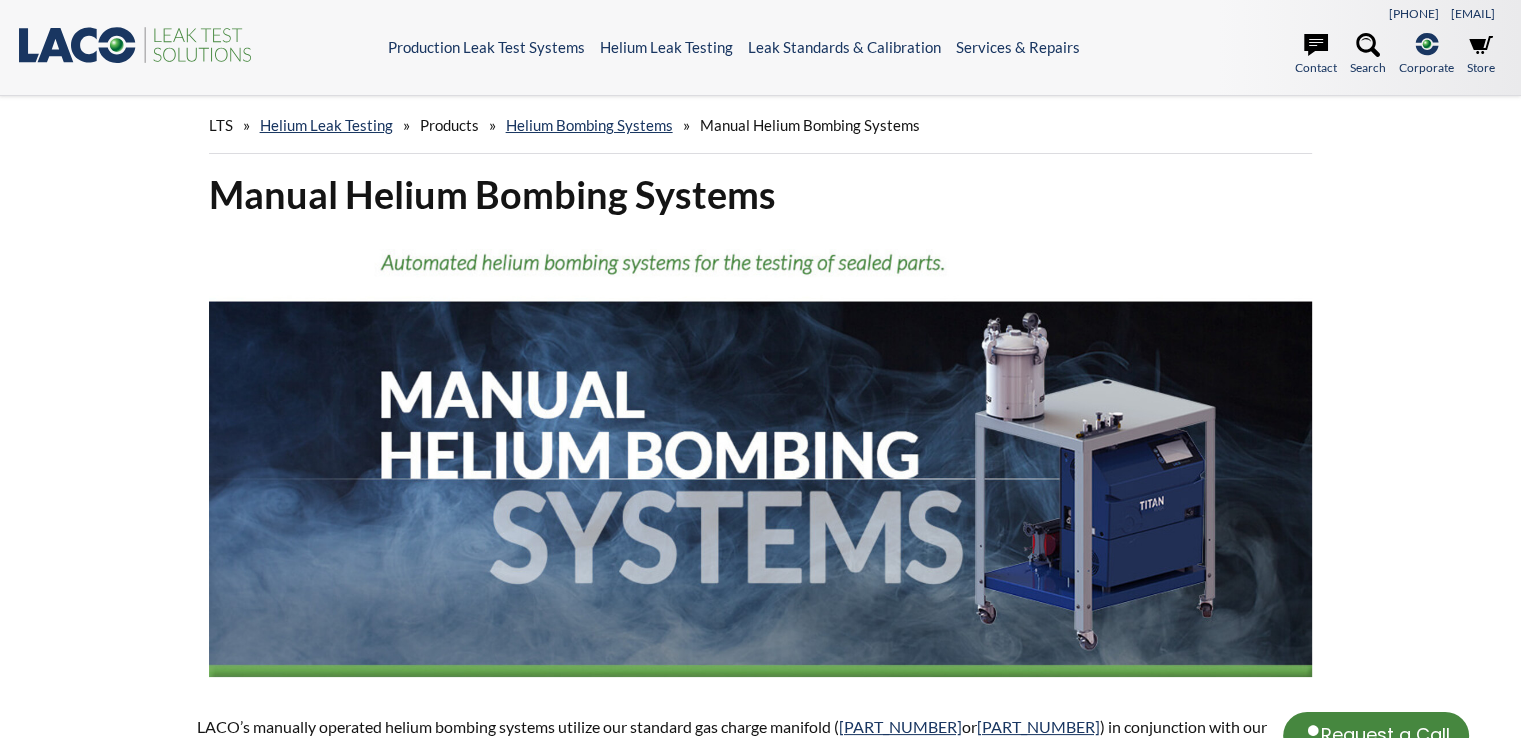 select 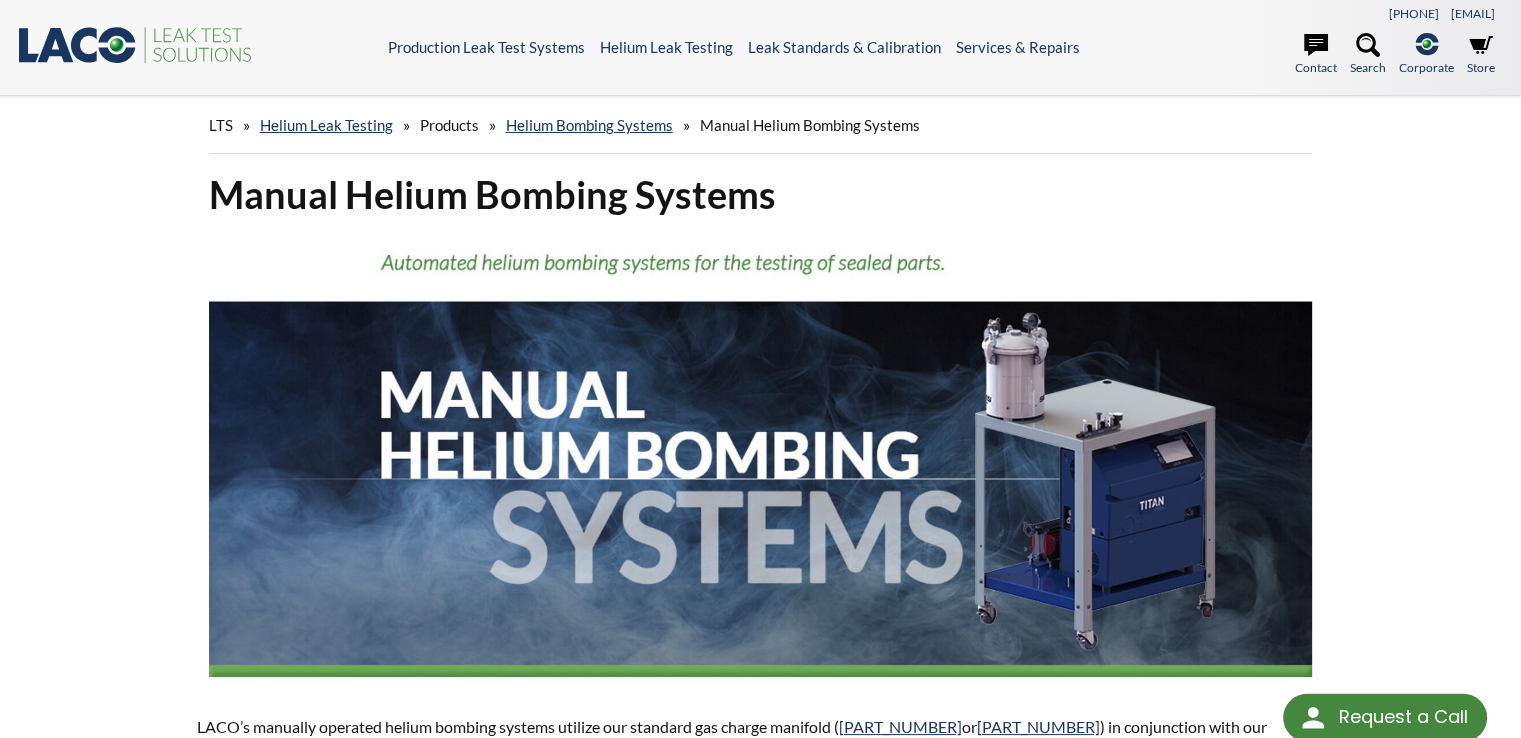 scroll, scrollTop: 400, scrollLeft: 0, axis: vertical 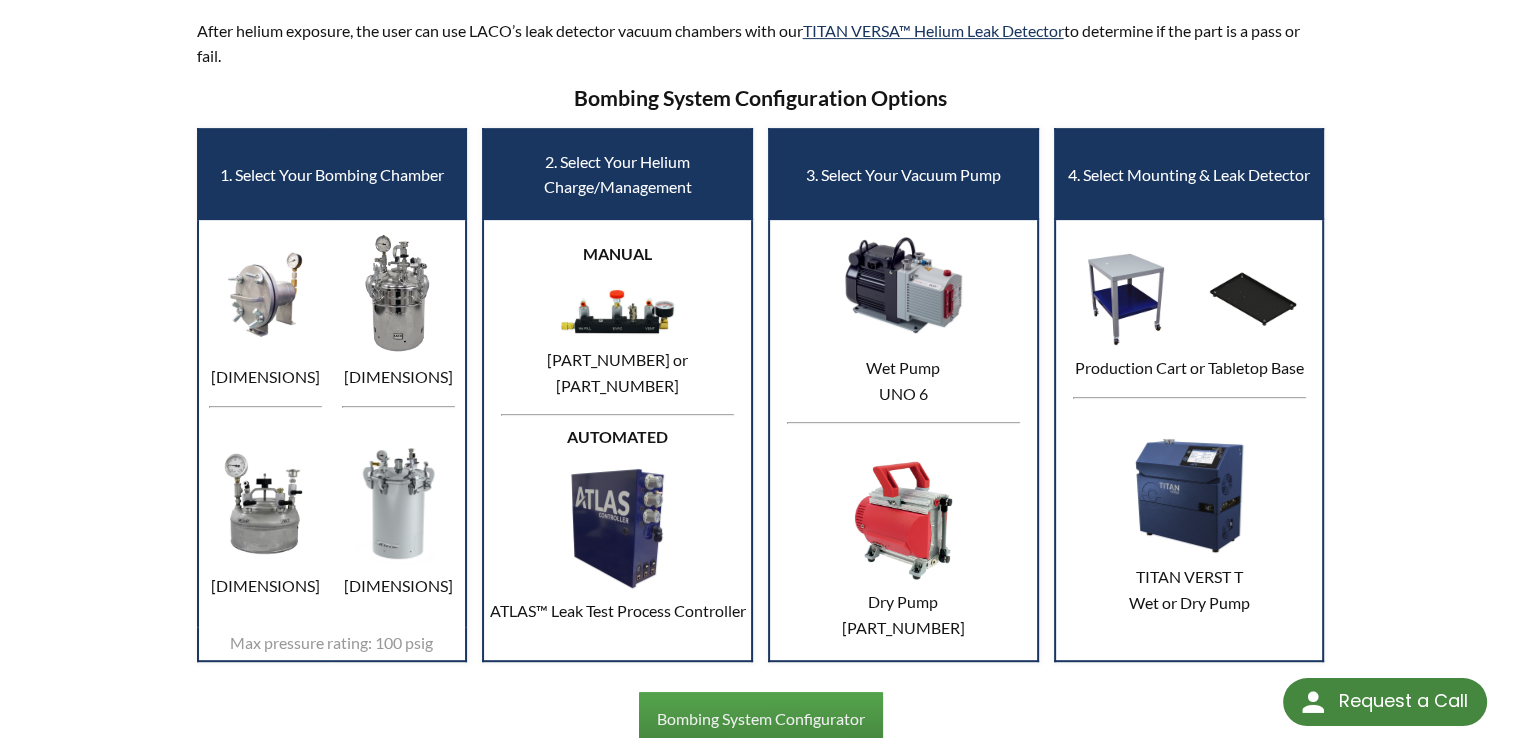 click at bounding box center [398, 294] 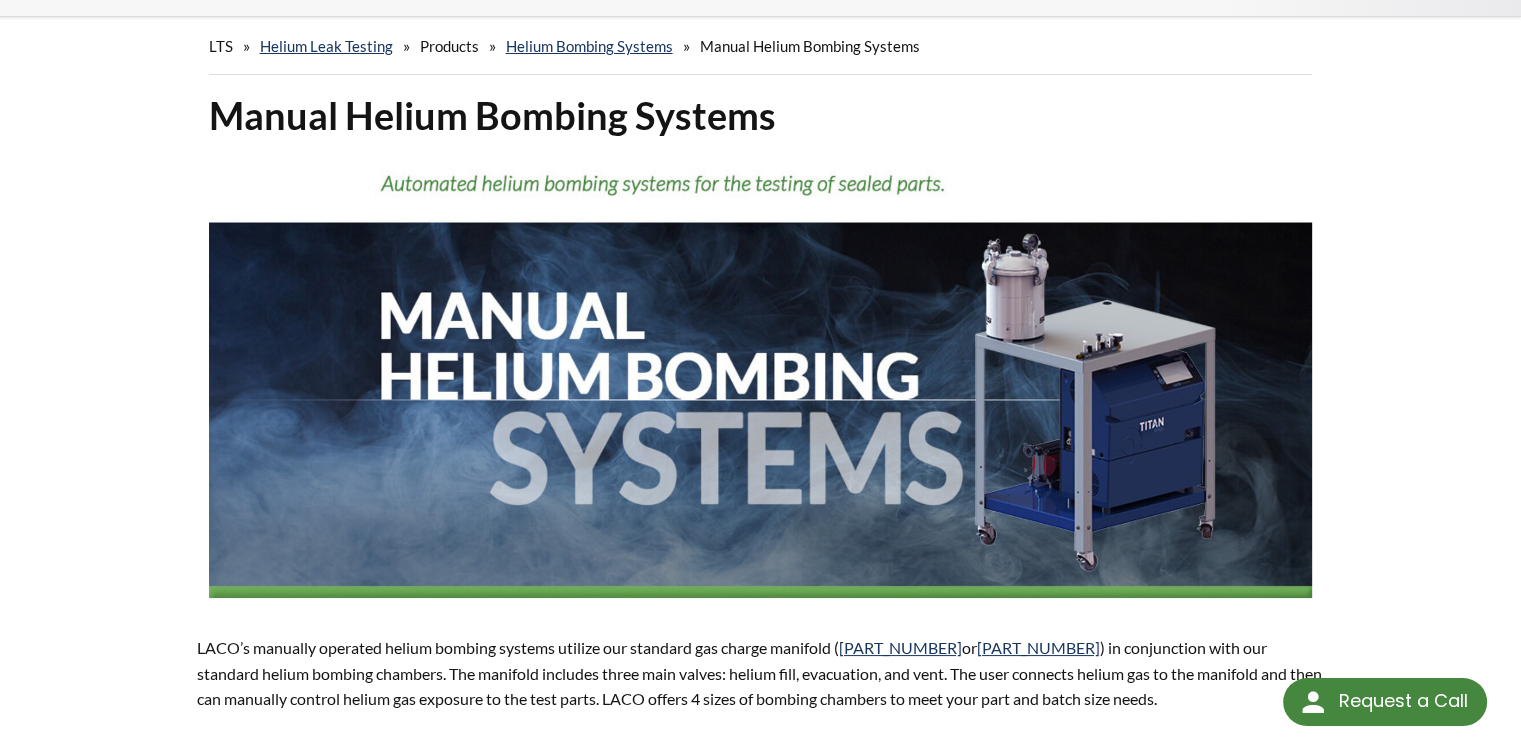 scroll, scrollTop: 0, scrollLeft: 0, axis: both 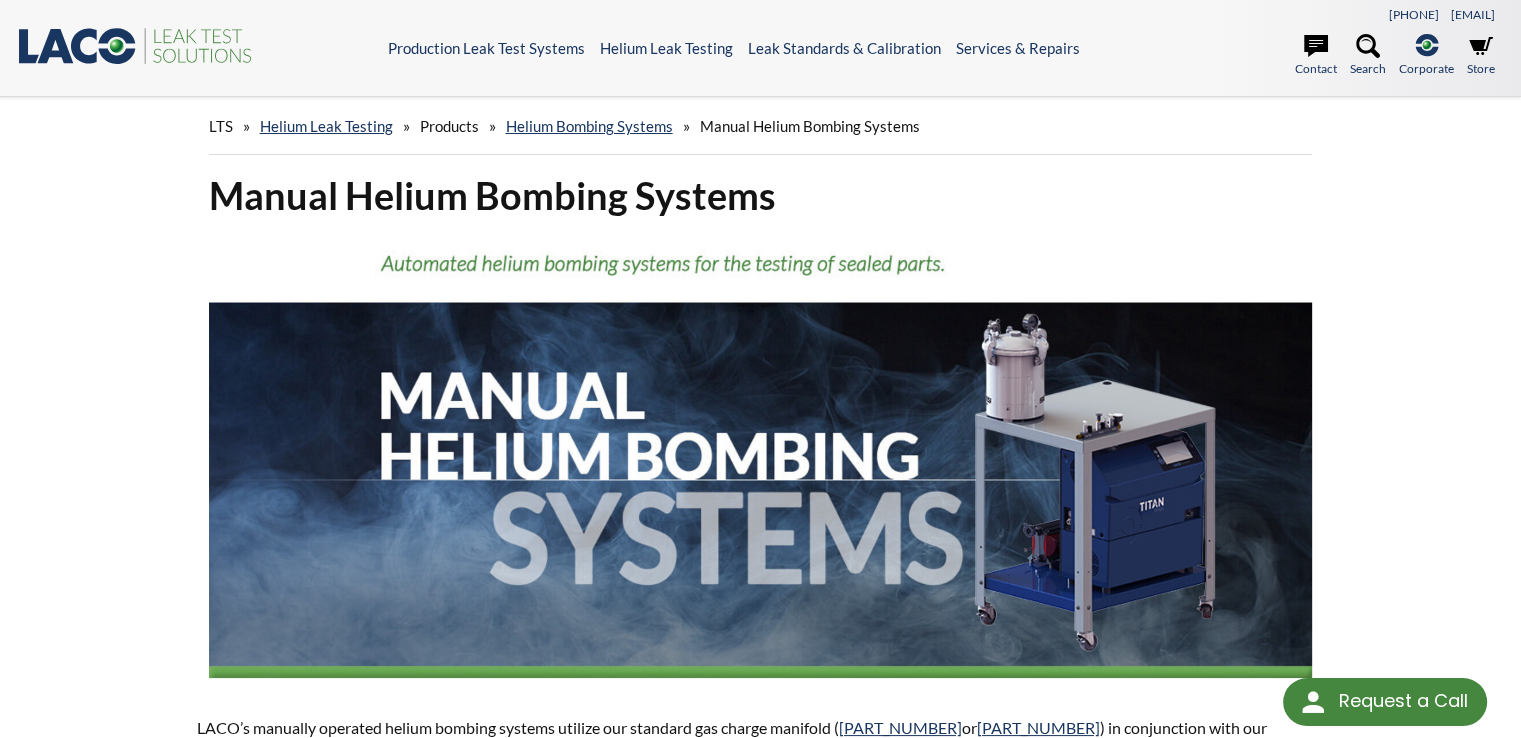 click on "Products" at bounding box center [449, 126] 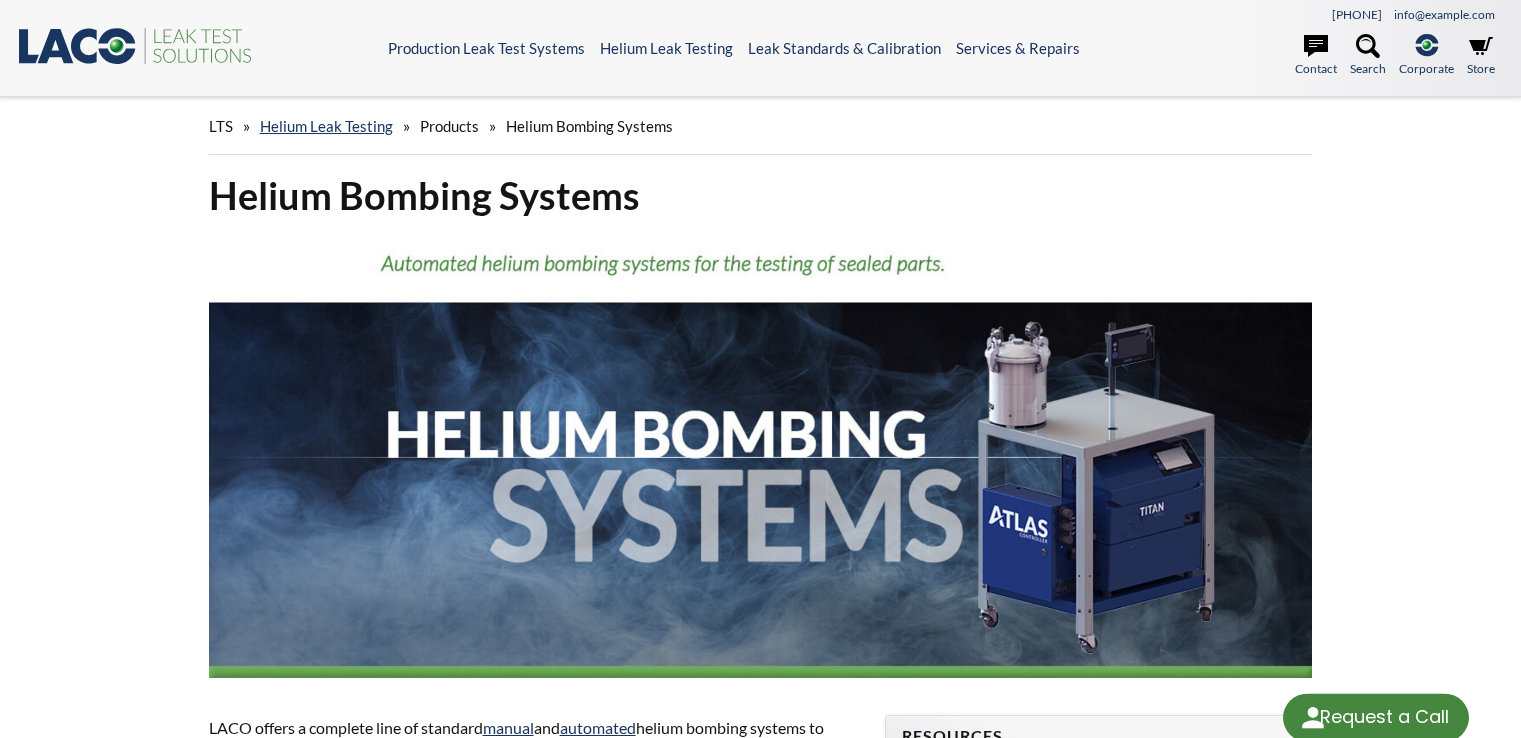 scroll, scrollTop: 1000, scrollLeft: 0, axis: vertical 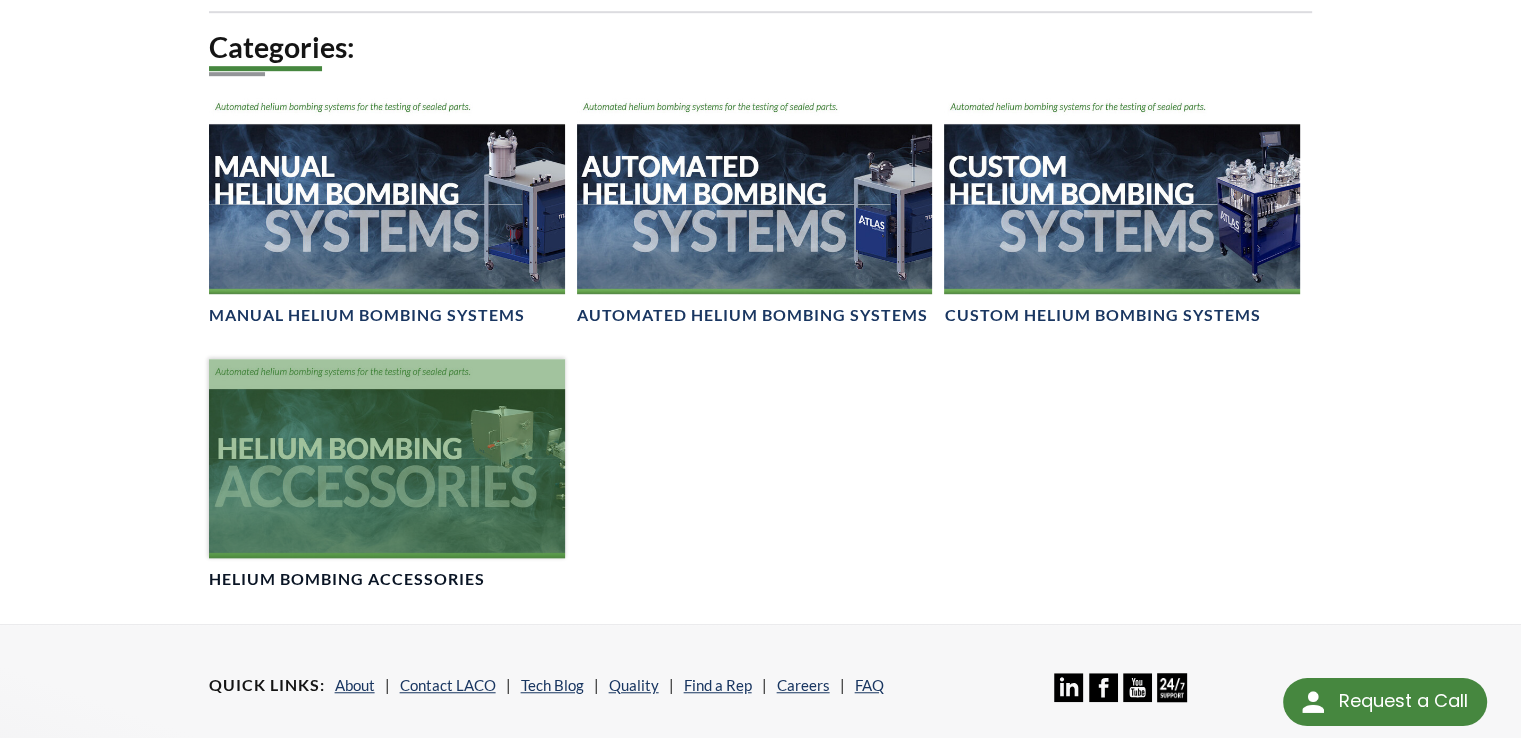 click at bounding box center [387, 459] 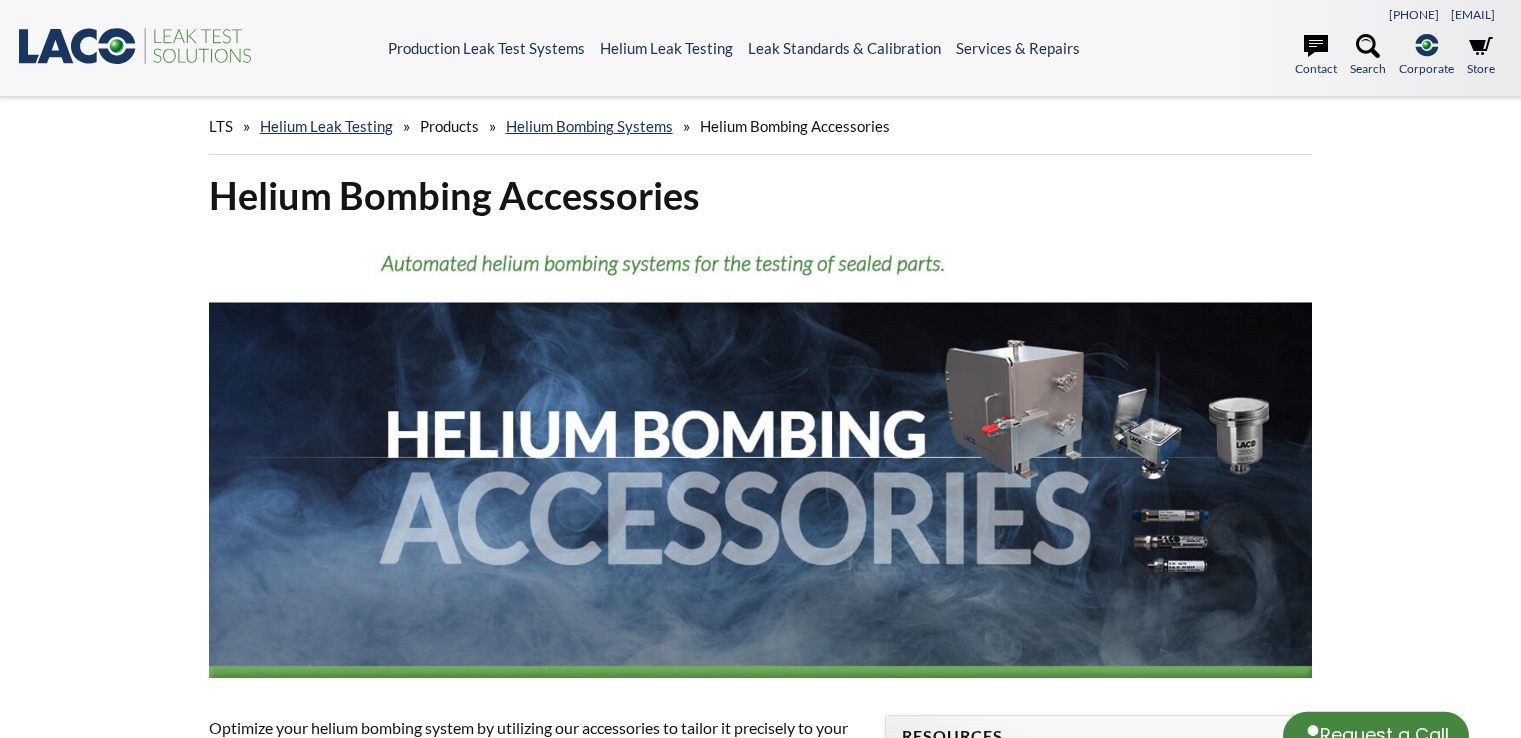 scroll, scrollTop: 0, scrollLeft: 0, axis: both 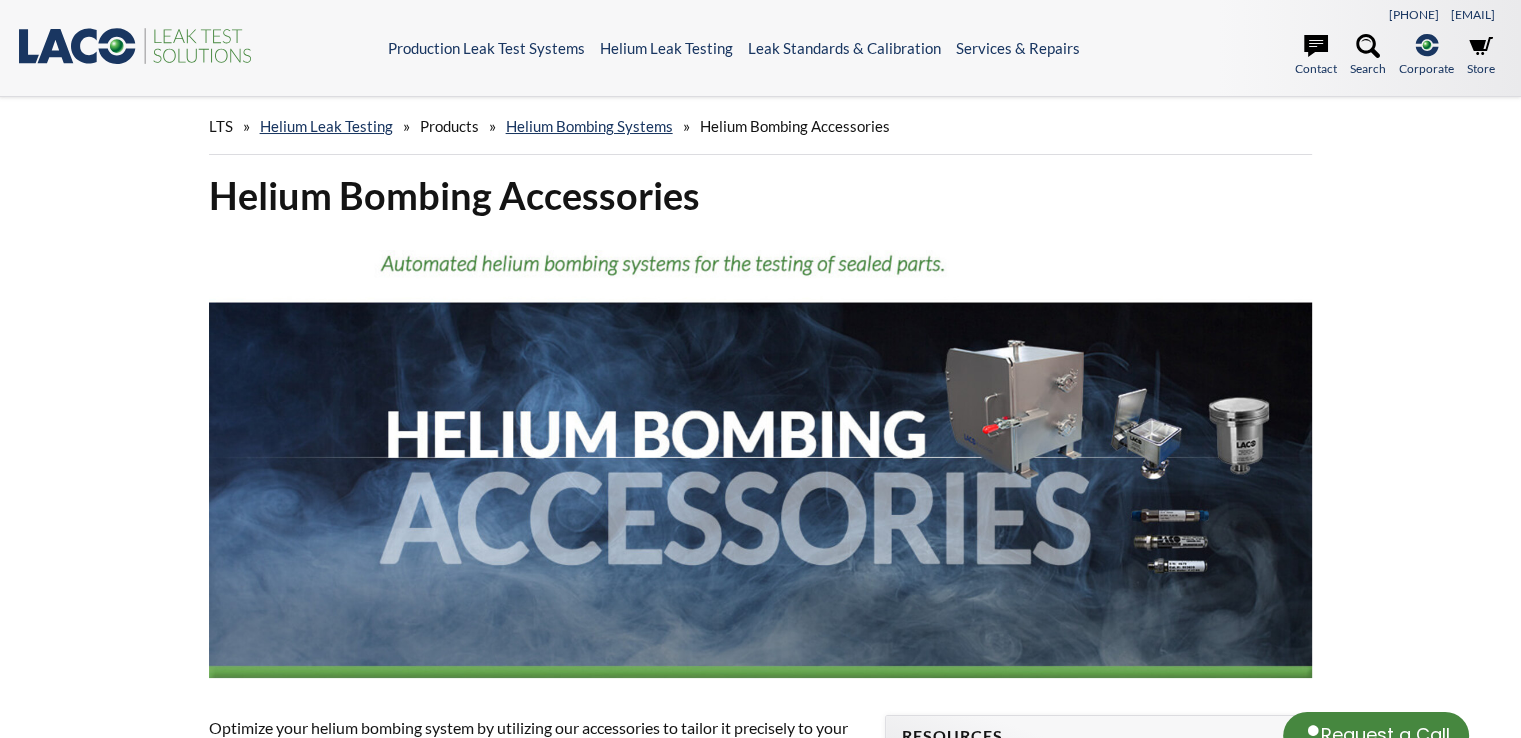 select 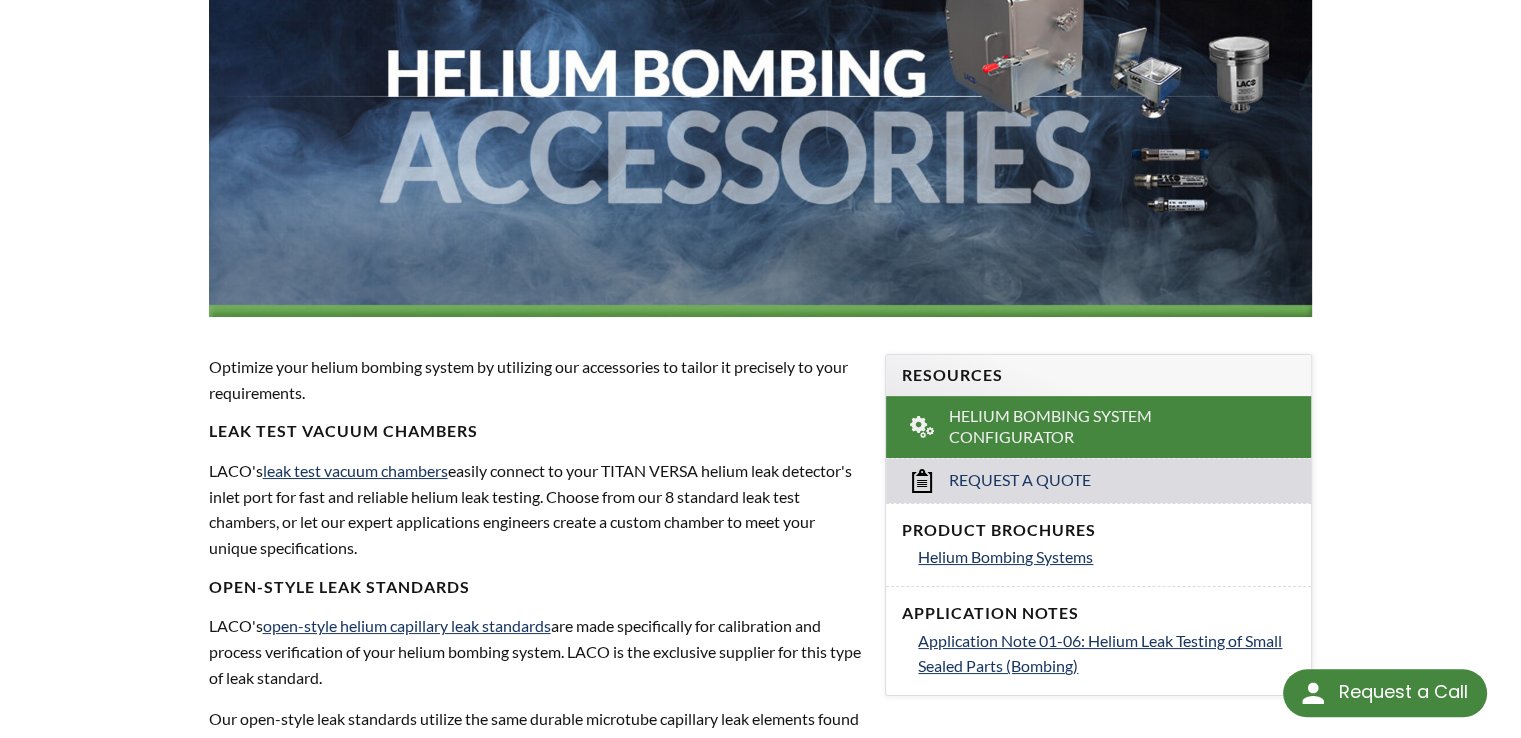 scroll, scrollTop: 400, scrollLeft: 0, axis: vertical 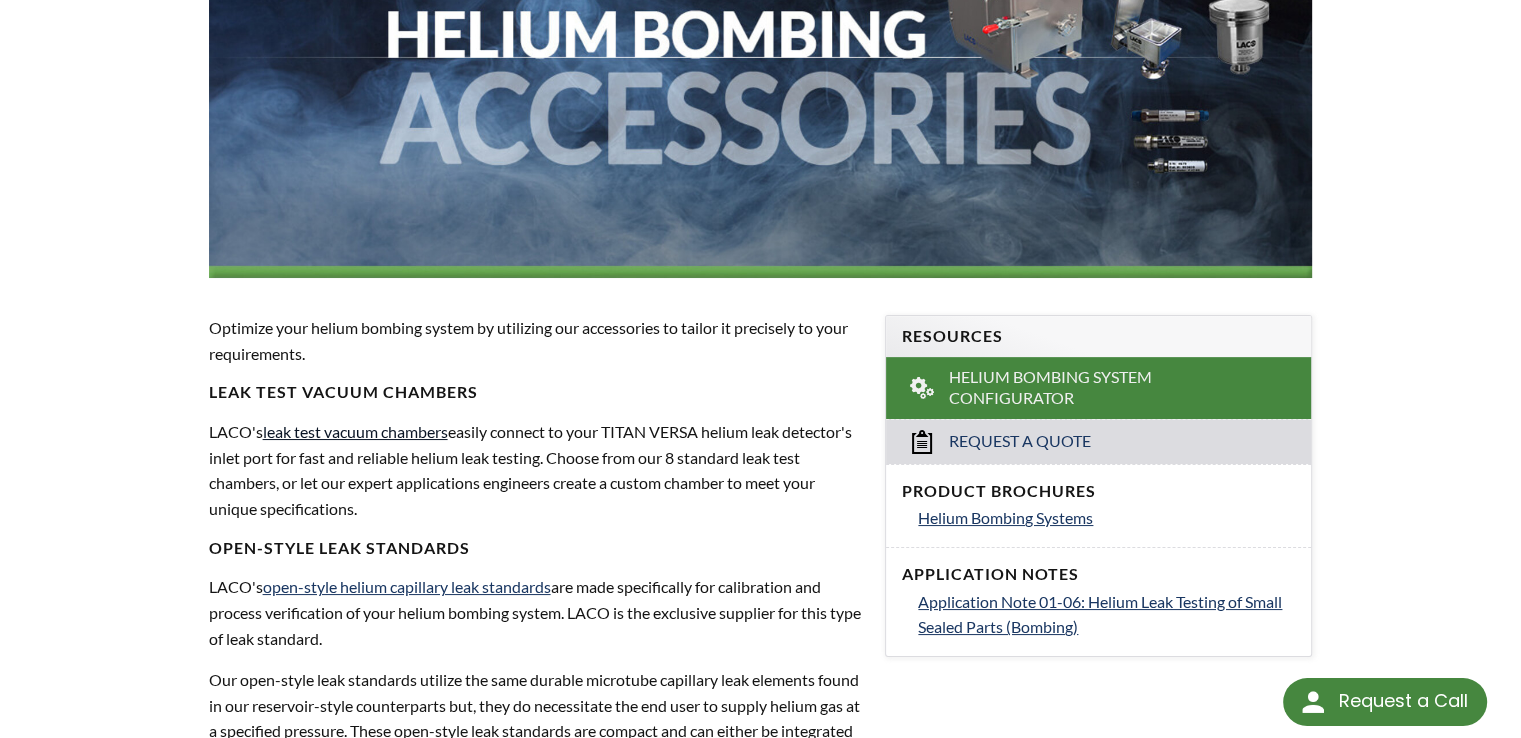 click on "leak test vacuum chambers" at bounding box center (355, 431) 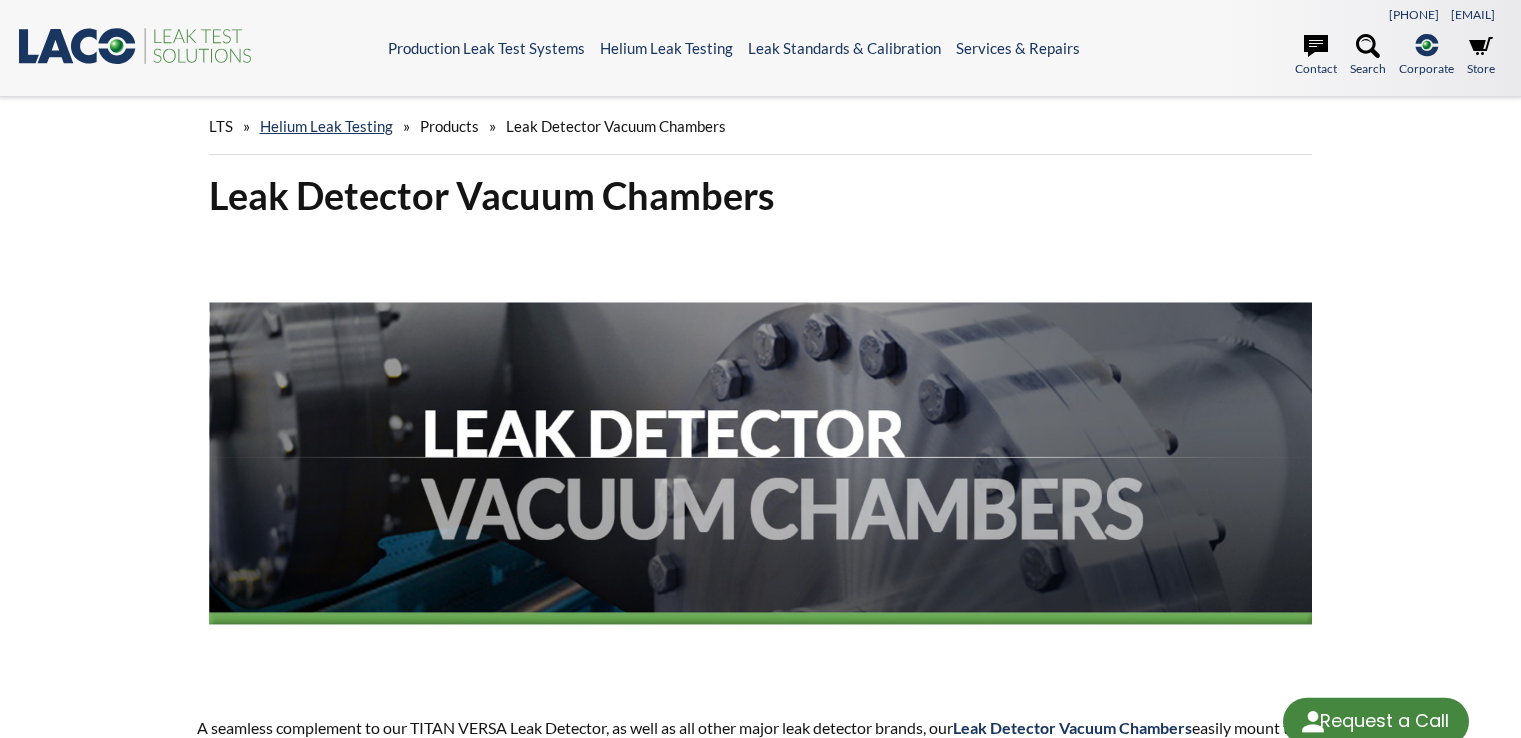 scroll, scrollTop: 0, scrollLeft: 0, axis: both 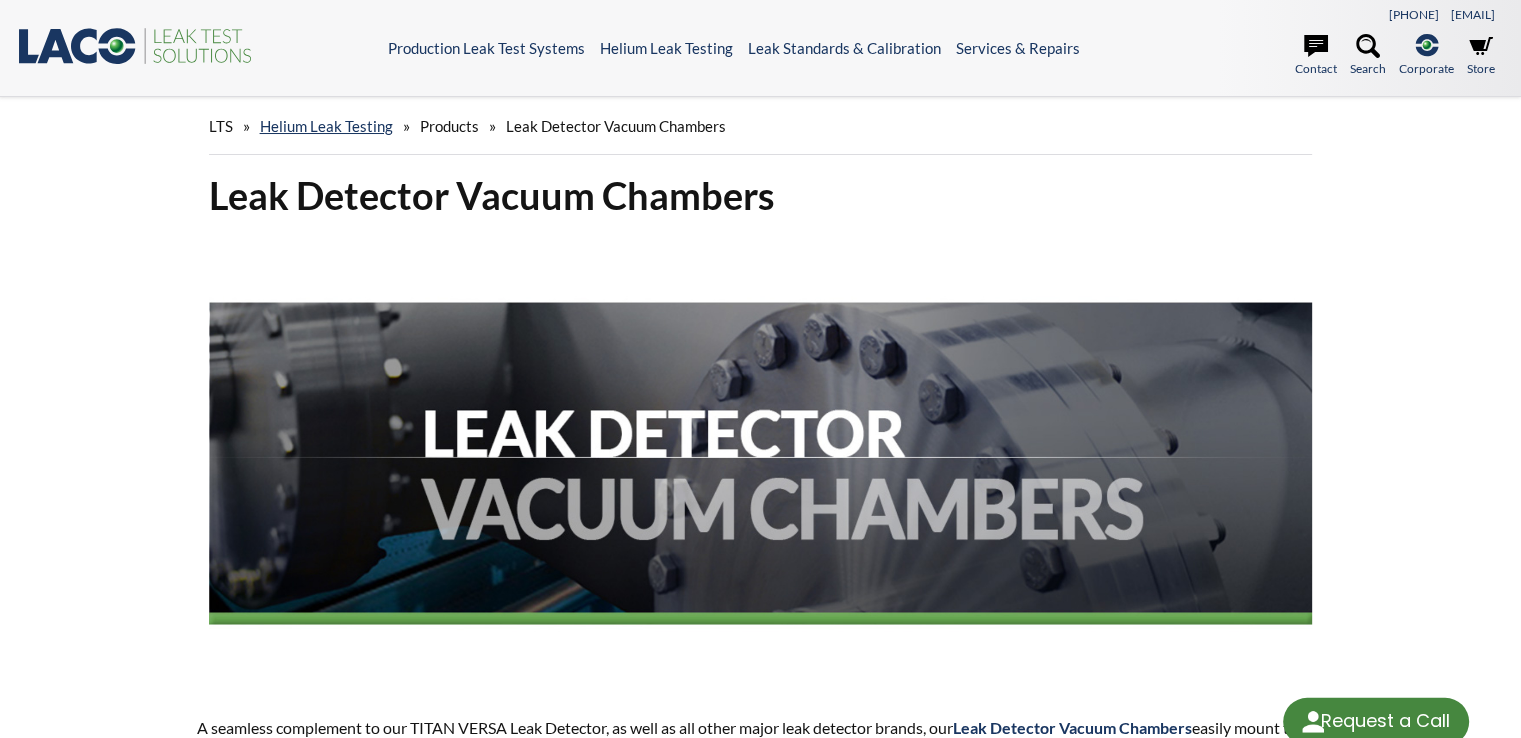 select 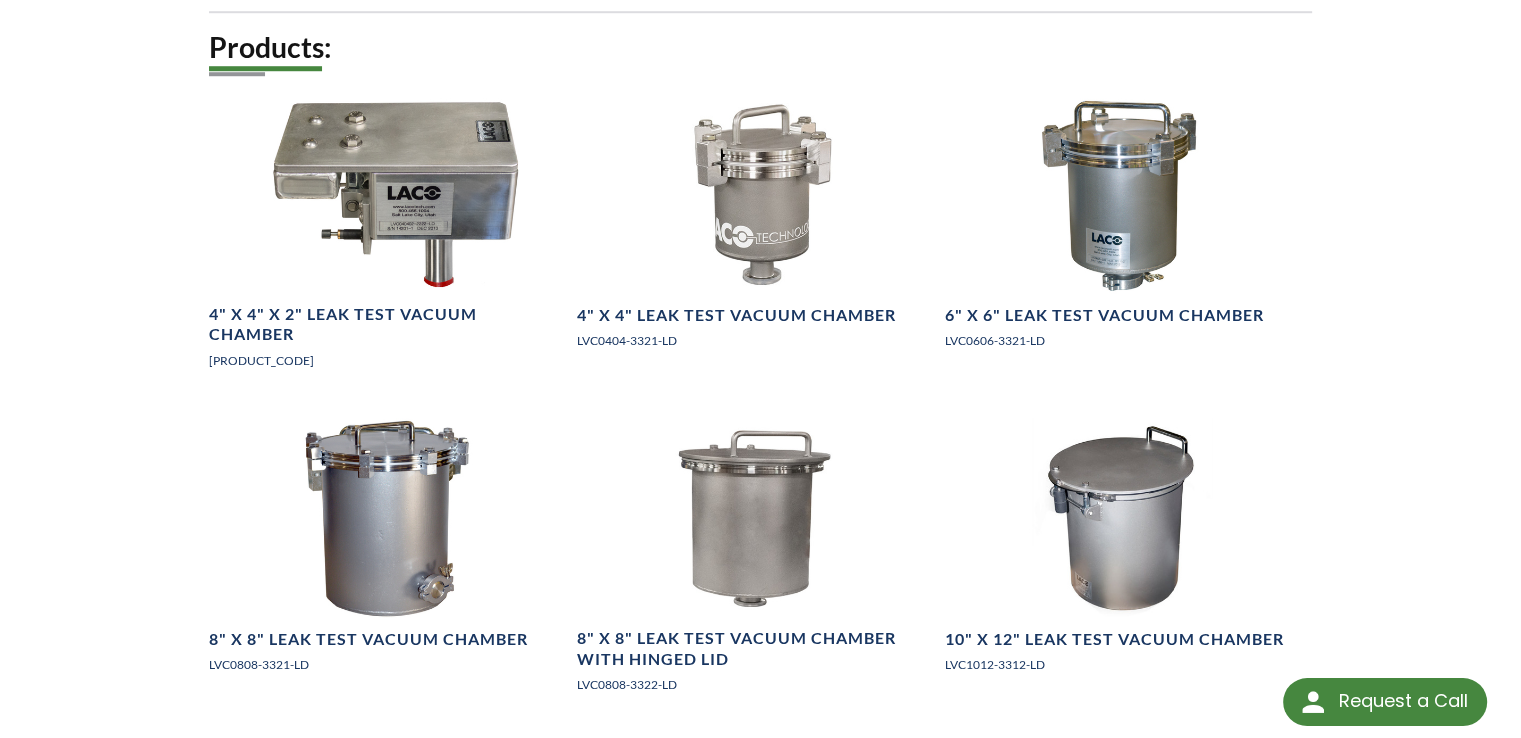 scroll, scrollTop: 1800, scrollLeft: 0, axis: vertical 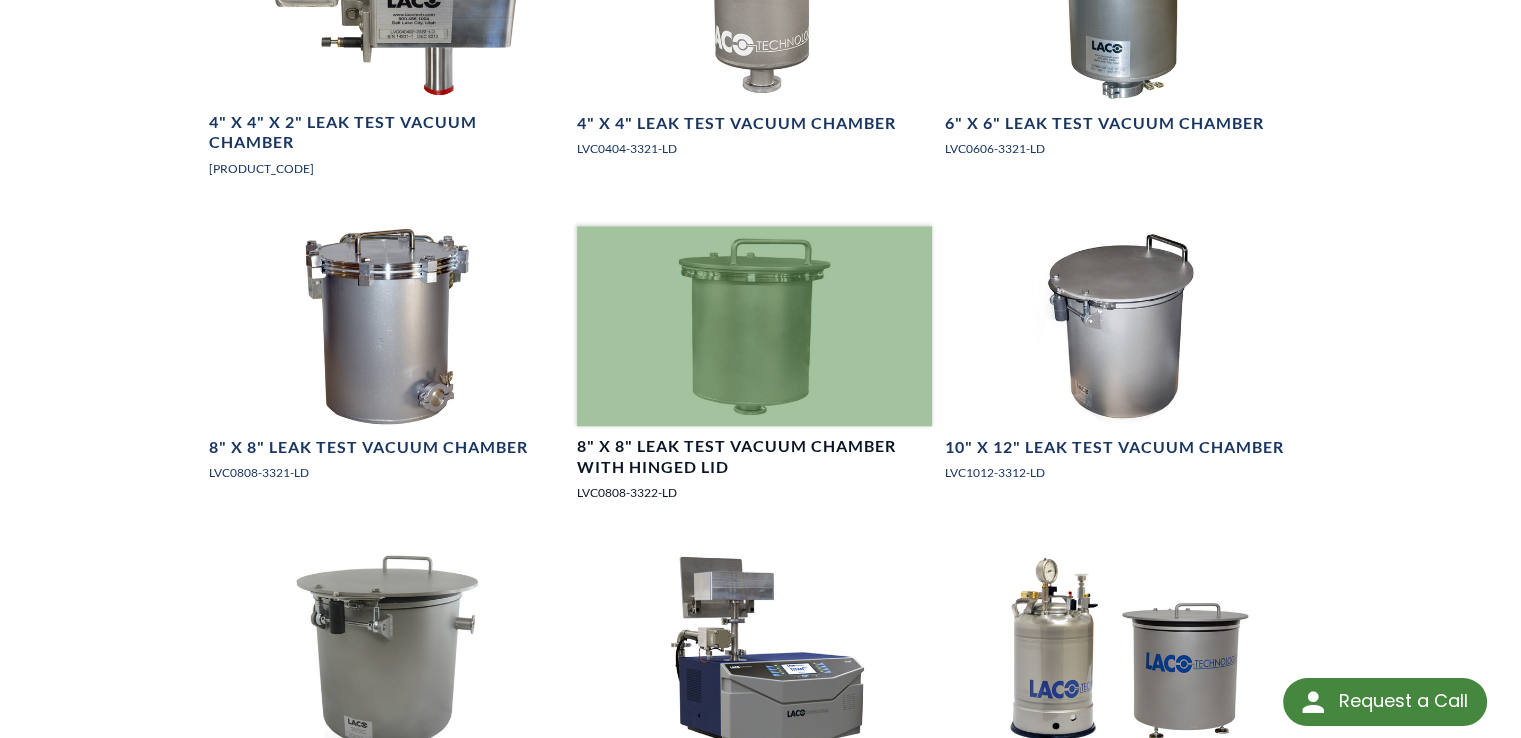 click at bounding box center (755, 326) 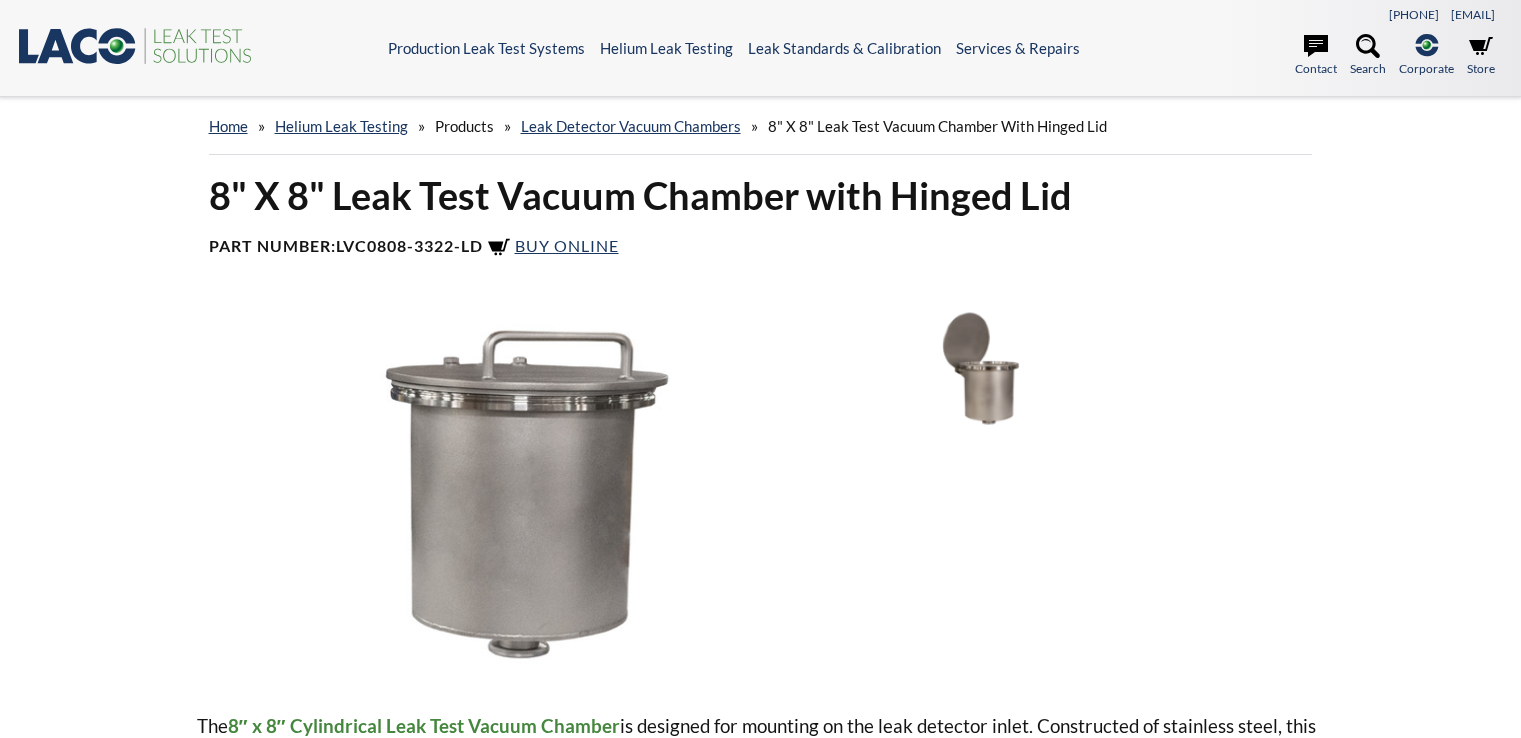 scroll, scrollTop: 0, scrollLeft: 0, axis: both 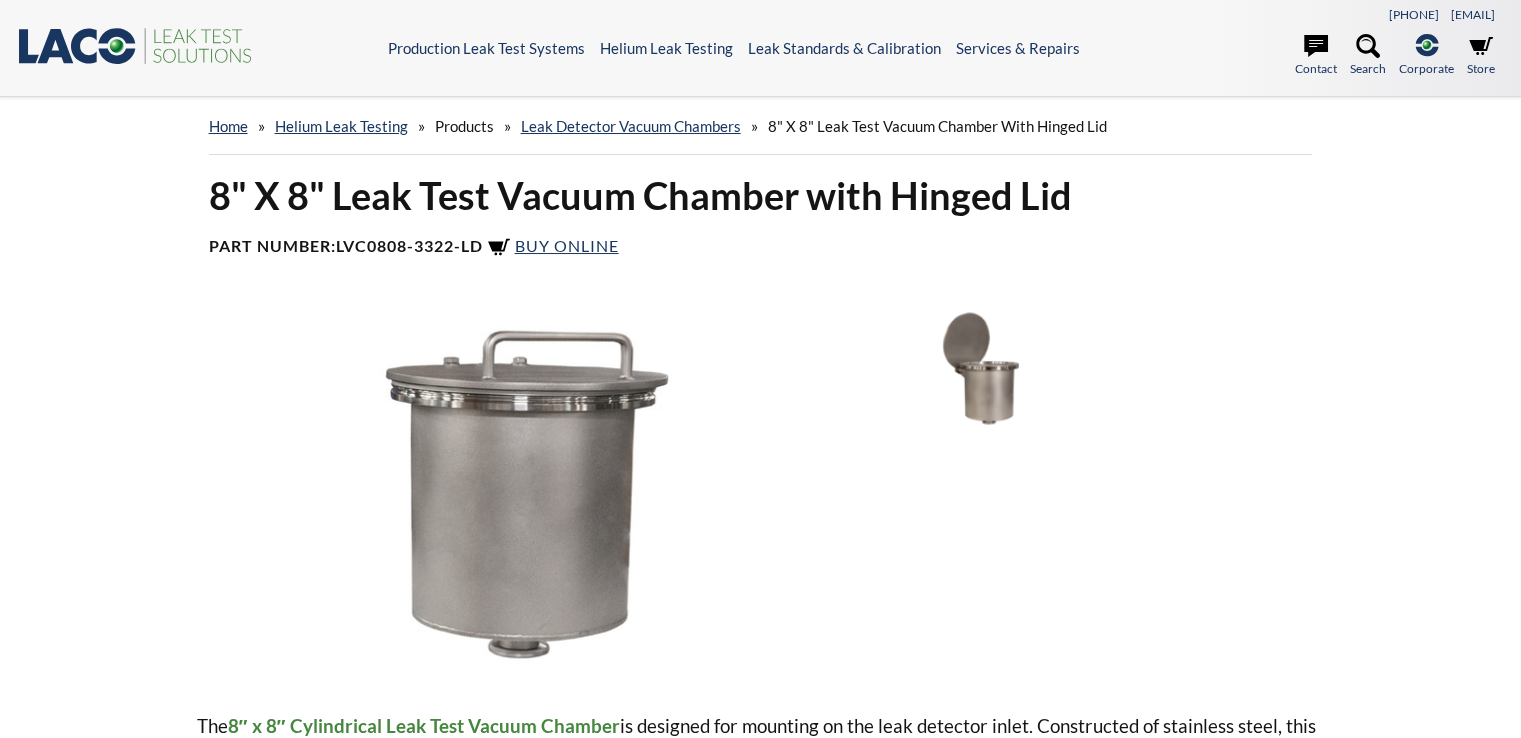 select 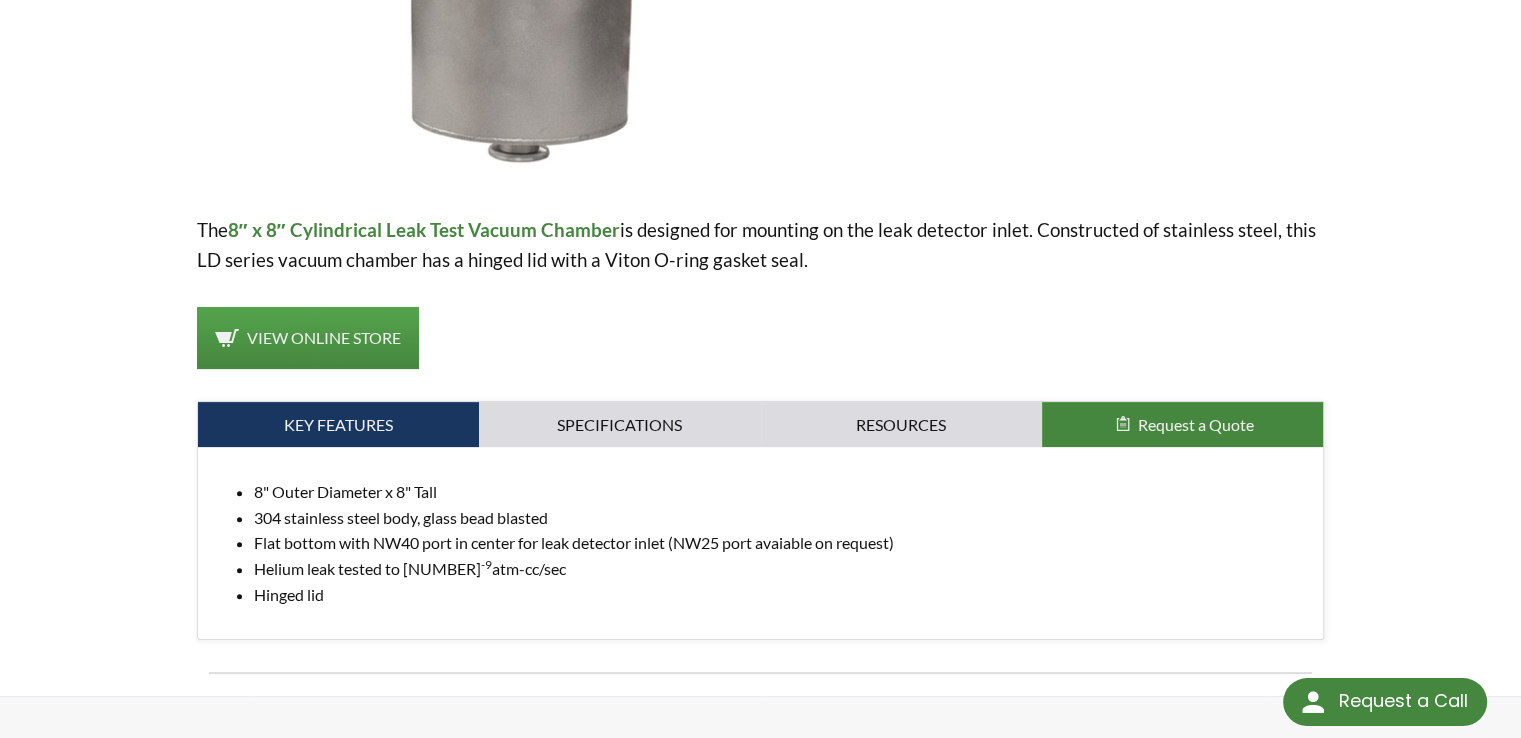 scroll, scrollTop: 500, scrollLeft: 0, axis: vertical 